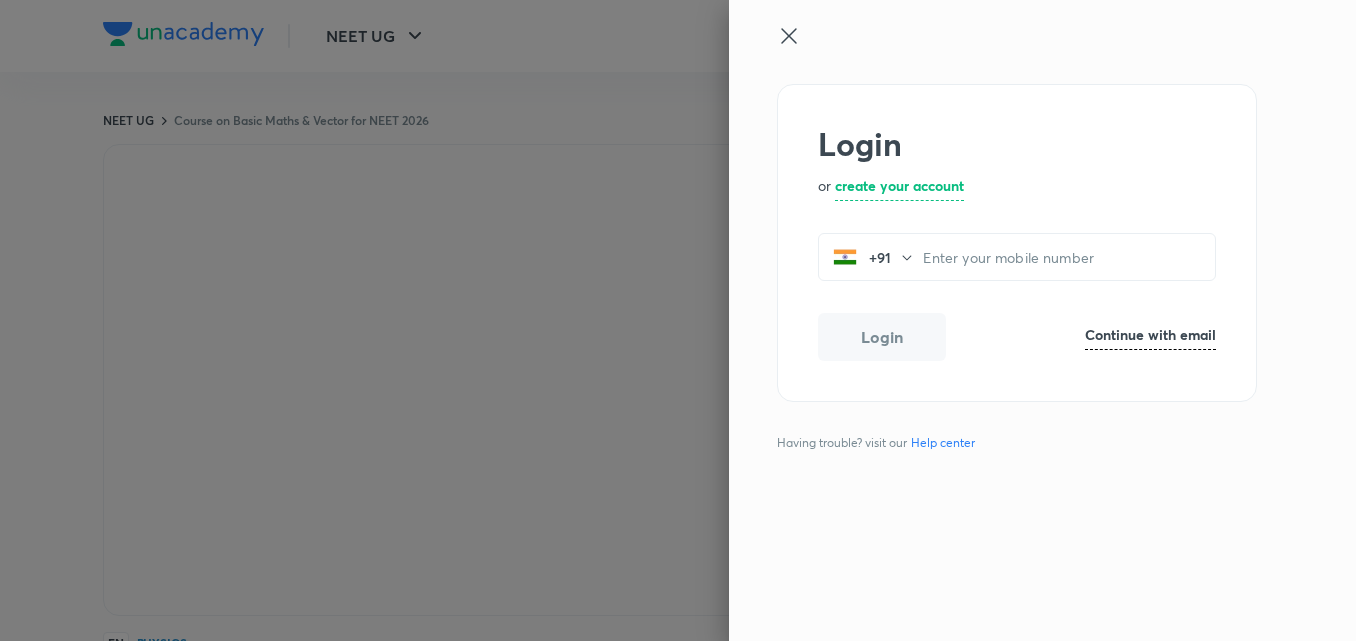 scroll, scrollTop: 0, scrollLeft: 0, axis: both 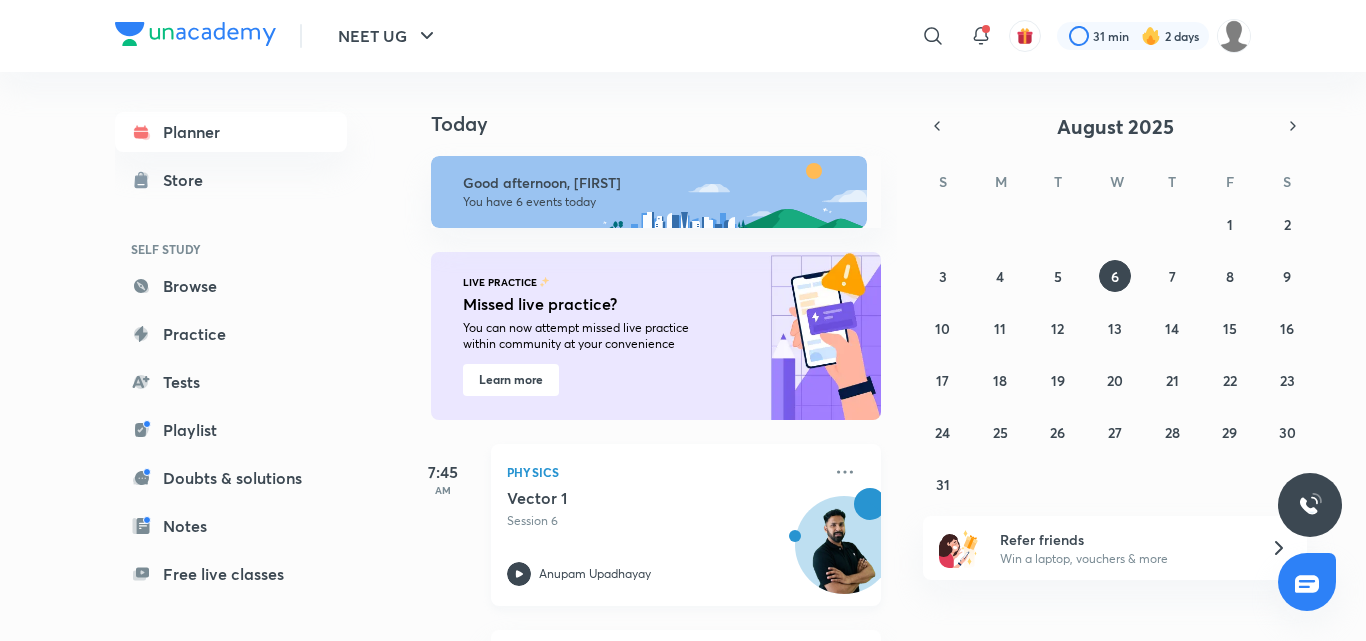 click on "Session 6" at bounding box center [664, 521] 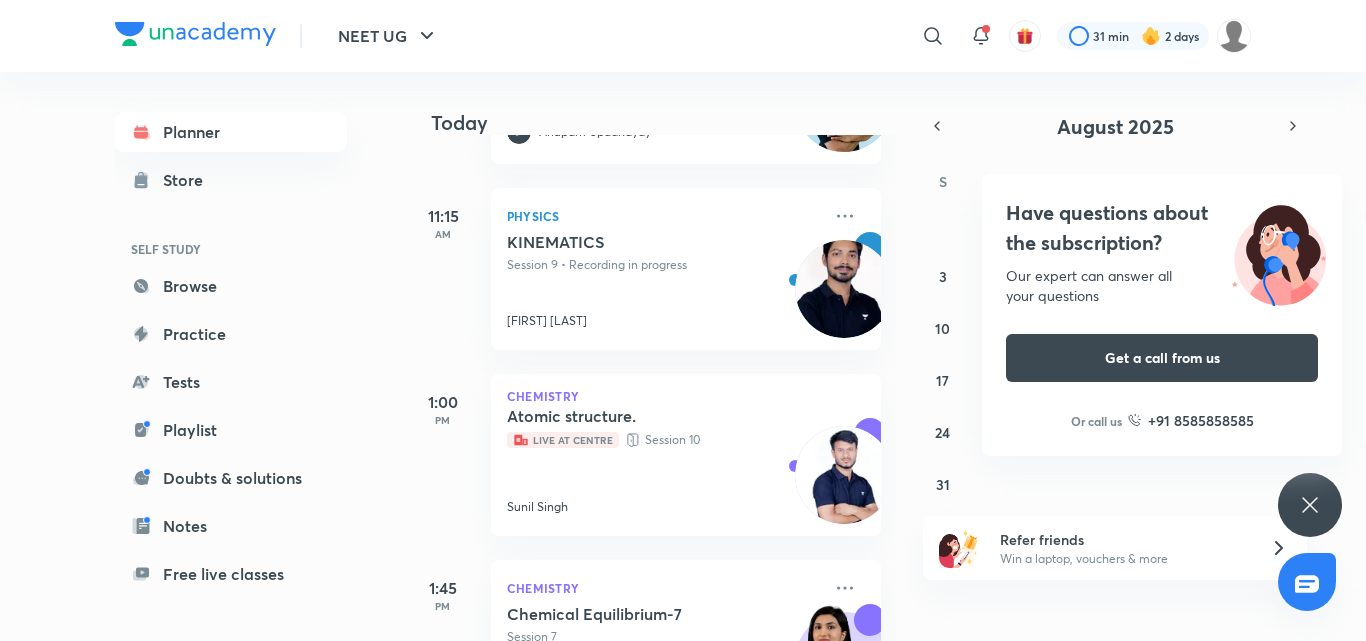 scroll, scrollTop: 400, scrollLeft: 0, axis: vertical 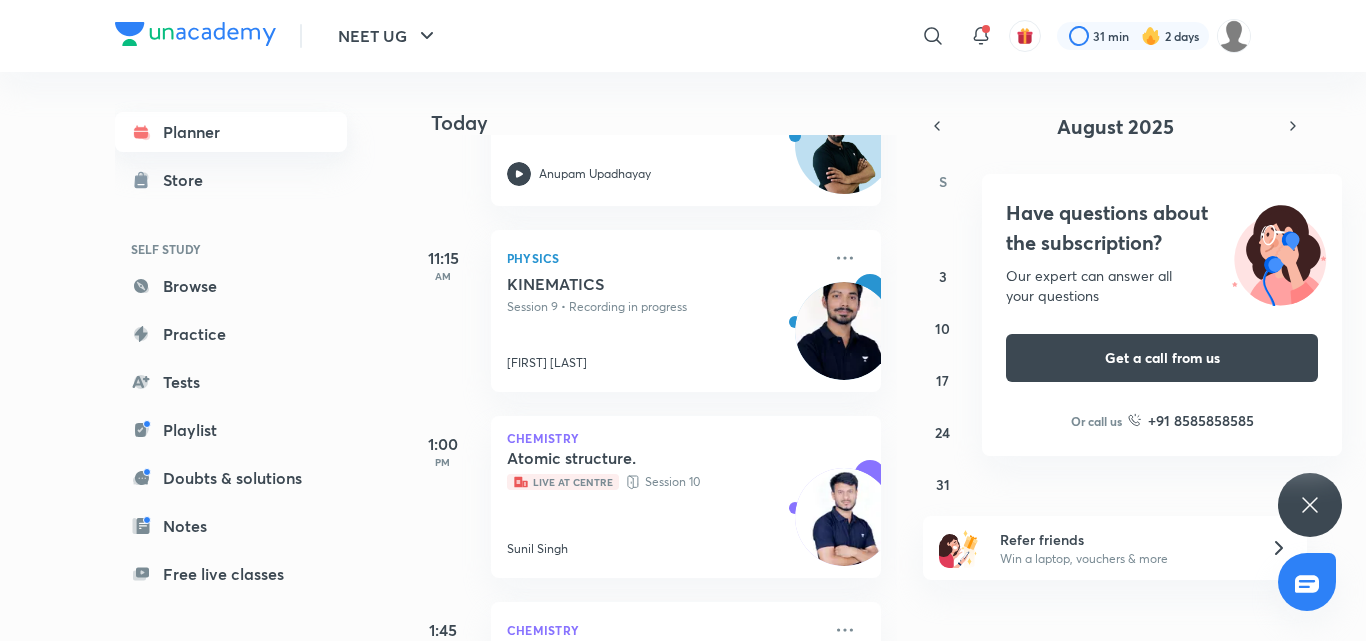 click on "Planner" at bounding box center [231, 132] 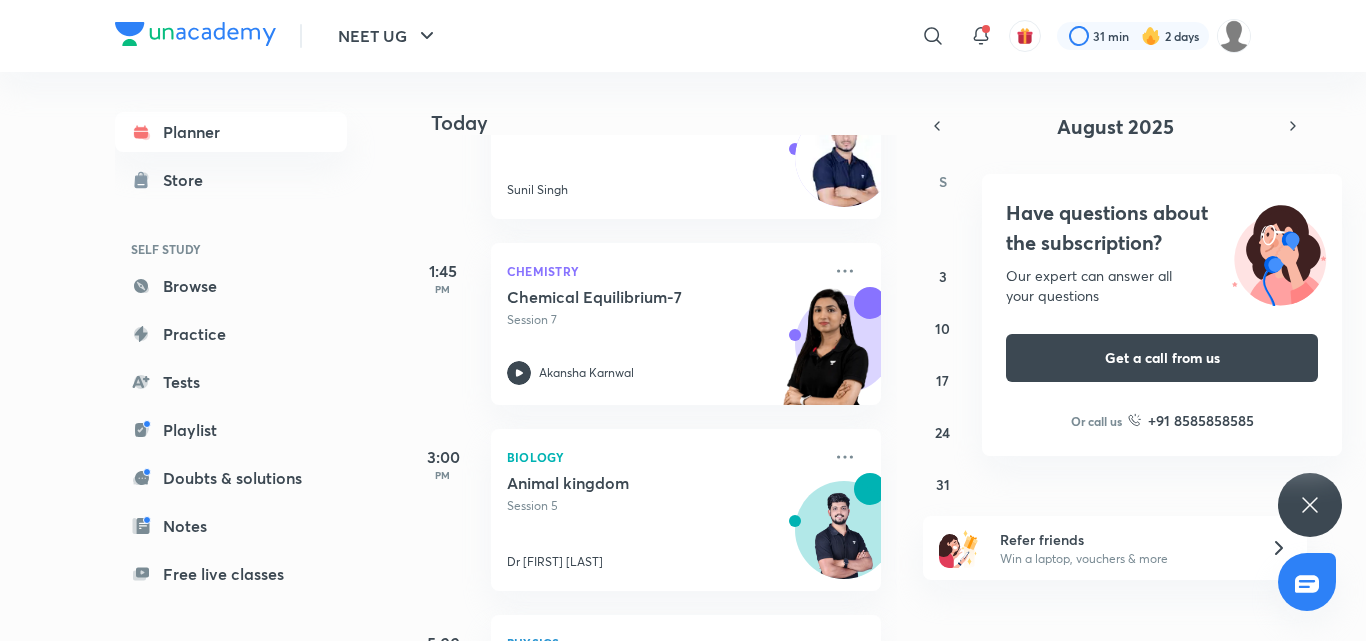 scroll, scrollTop: 526, scrollLeft: 0, axis: vertical 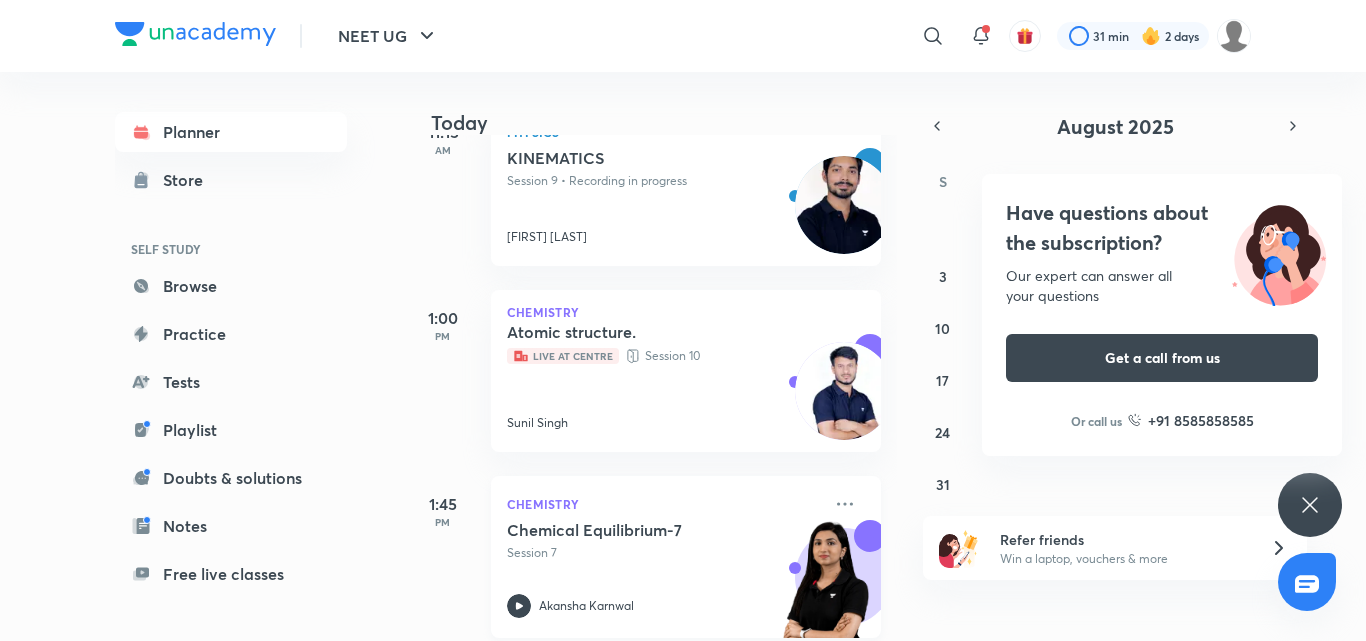 click on "Chemical Equilibrium-7 Session 7" at bounding box center [664, 541] 